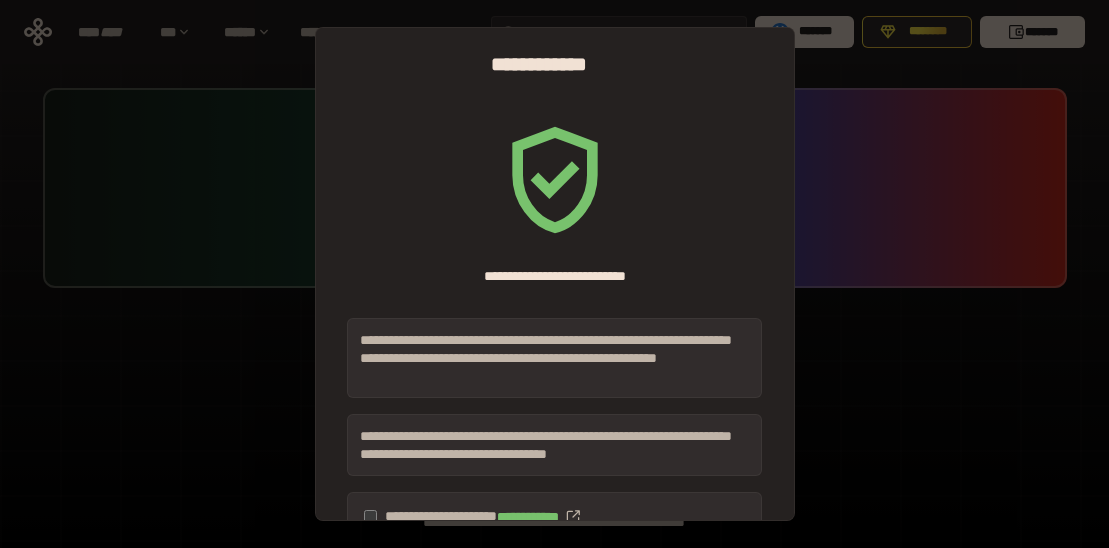 scroll, scrollTop: 0, scrollLeft: 0, axis: both 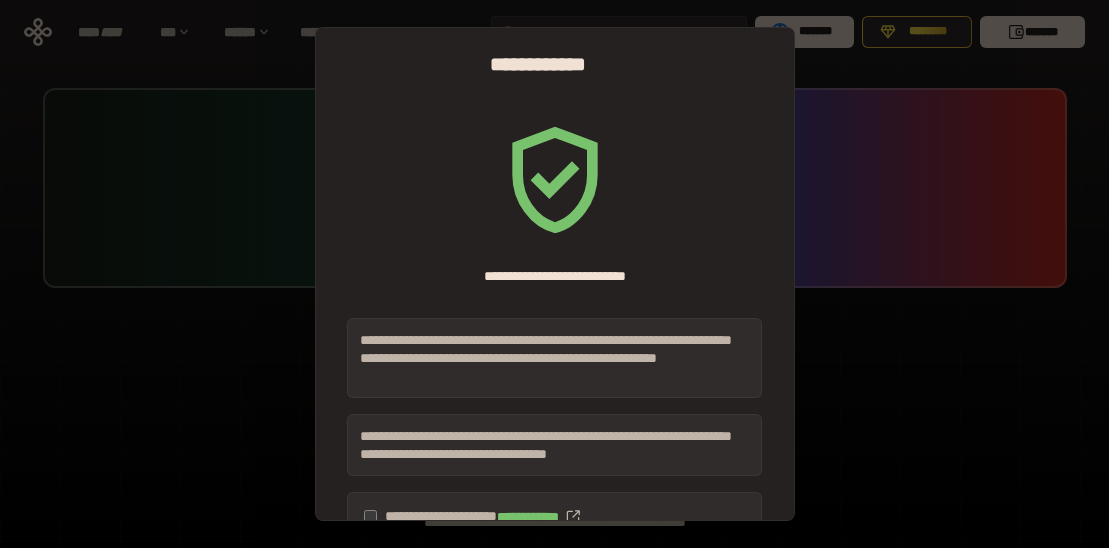 click on "**********" at bounding box center [554, 274] 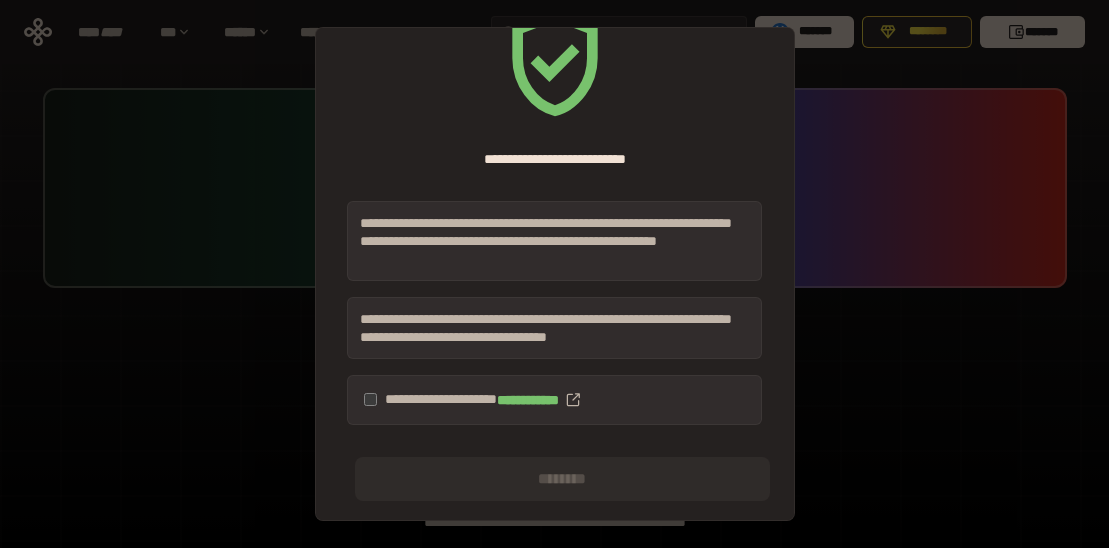 scroll, scrollTop: 122, scrollLeft: 0, axis: vertical 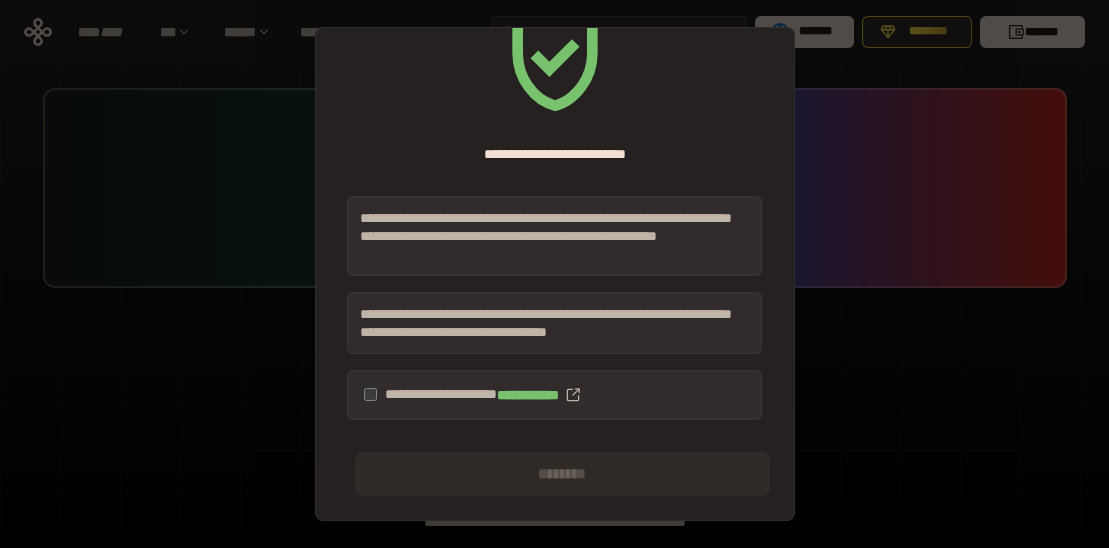 click on "**********" at bounding box center (554, 395) 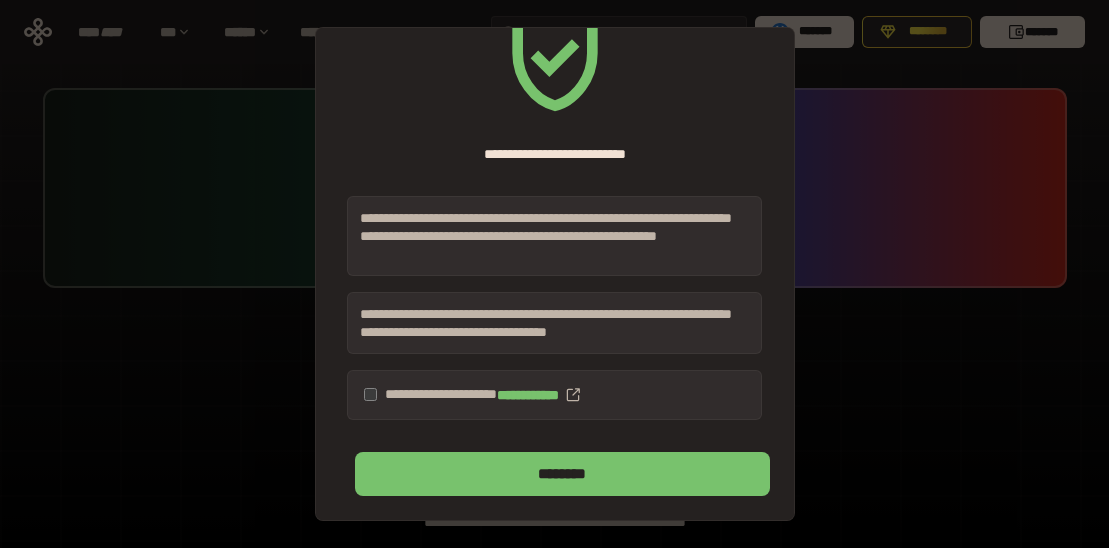 click on "********" at bounding box center [562, 474] 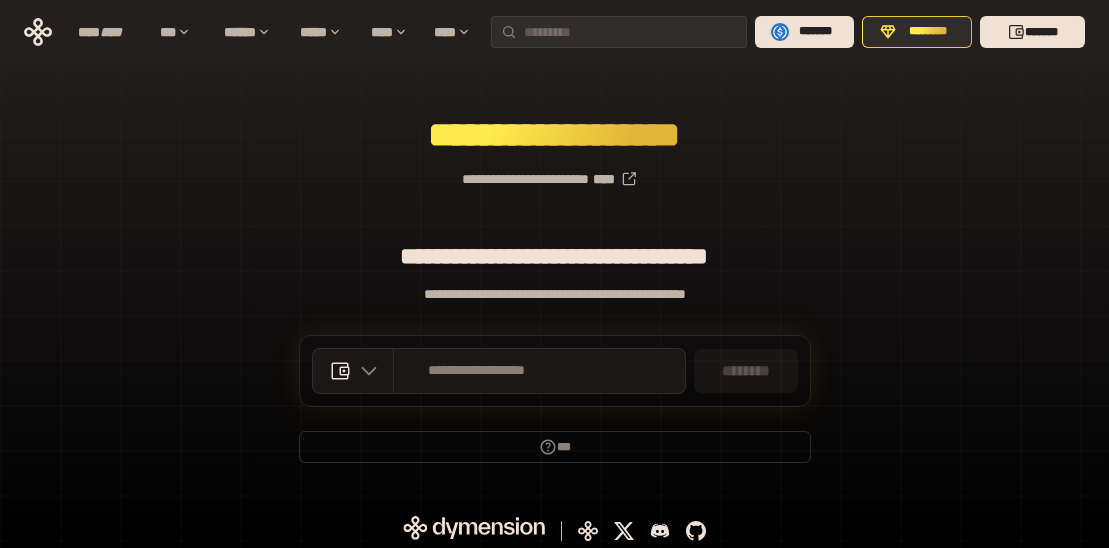 scroll, scrollTop: 235, scrollLeft: 0, axis: vertical 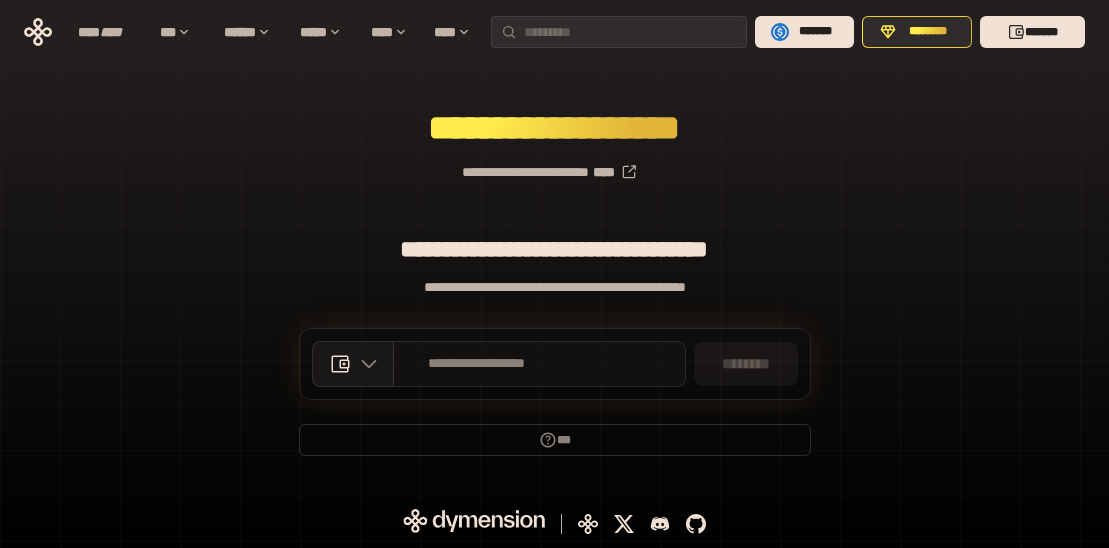 click on "**********" at bounding box center (539, 364) 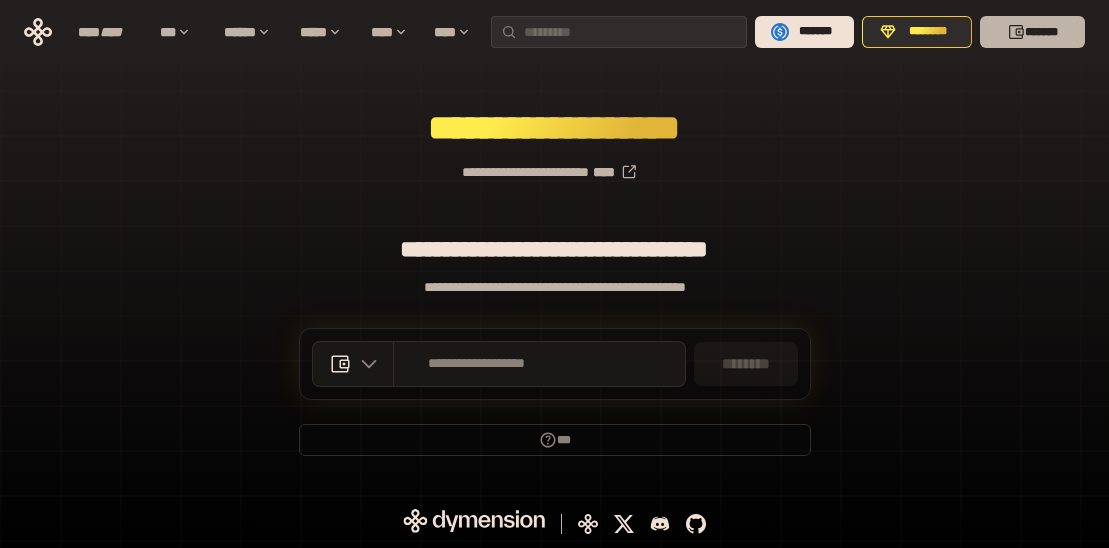 click on "*******" at bounding box center (1032, 32) 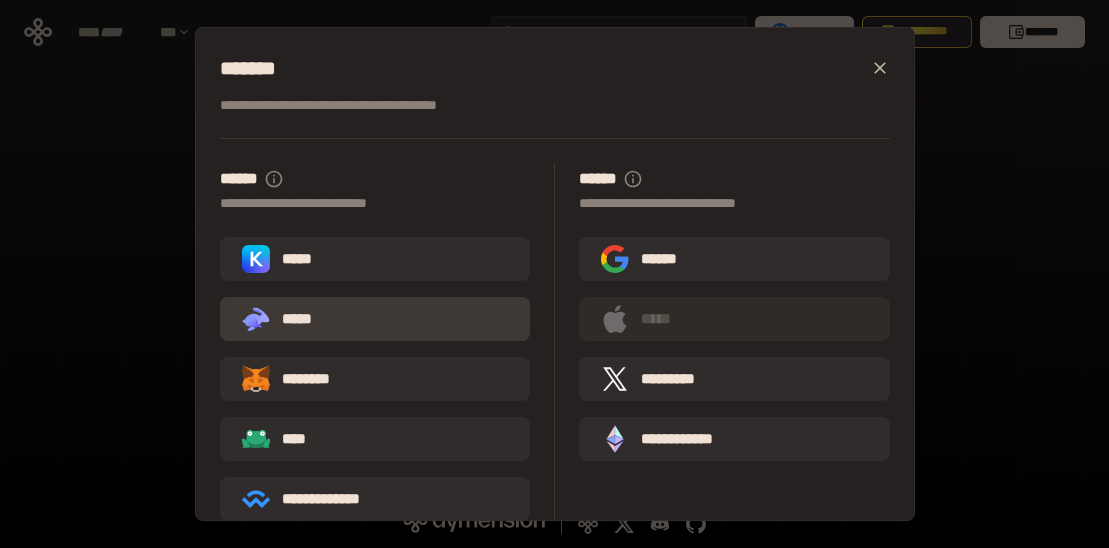 click on ".st0{fill:url(#SVGID_1_);}
.st1{fill-rule:evenodd;clip-rule:evenodd;fill:url(#SVGID_00000161597173617360504640000012432366591255278478_);}
.st2{fill-rule:evenodd;clip-rule:evenodd;fill:url(#SVGID_00000021803777515098205300000017382971856690286485_);}
.st3{fill:url(#SVGID_00000031192219548086493050000012287181694732331425_);}
*****" at bounding box center (375, 319) 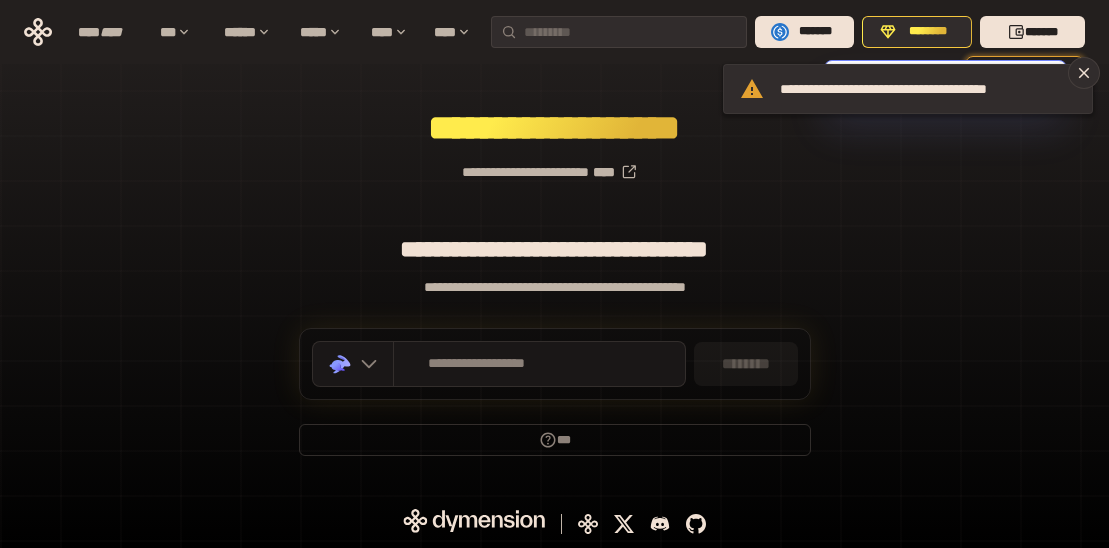 click on "**********" at bounding box center [554, 164] 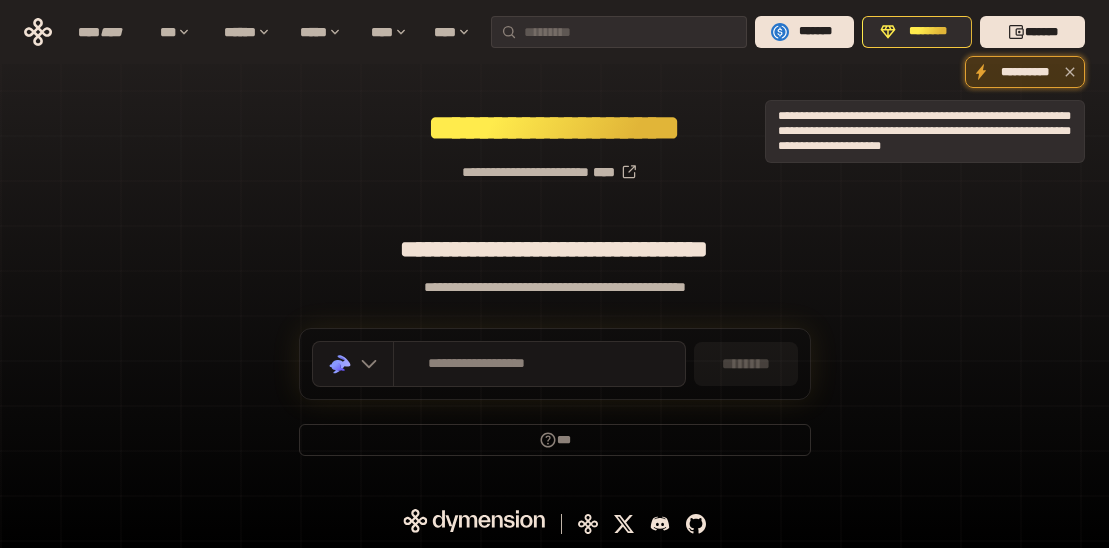 click on "**********" at bounding box center [1025, 72] 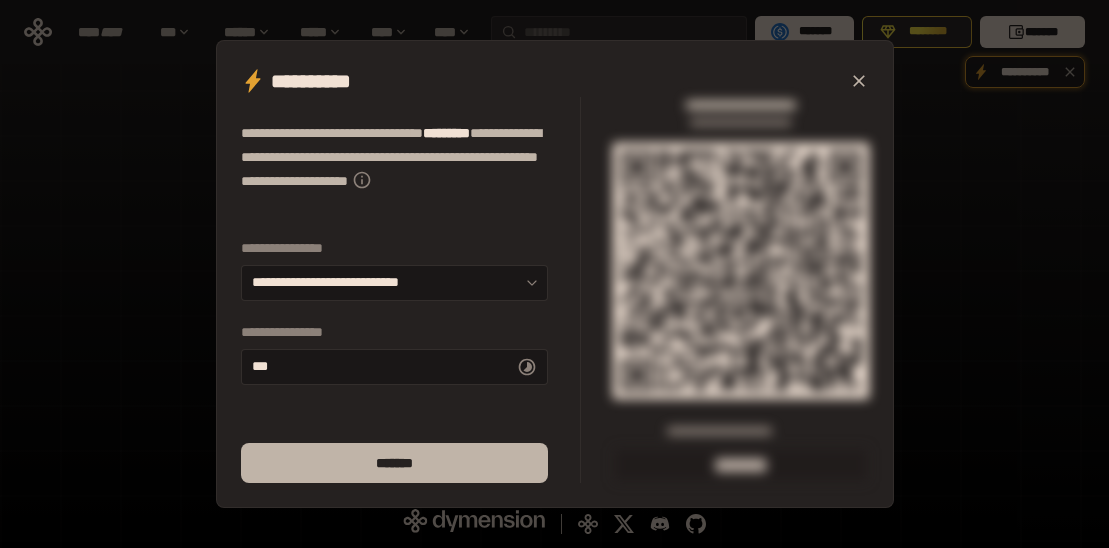 click on "*******" at bounding box center [394, 463] 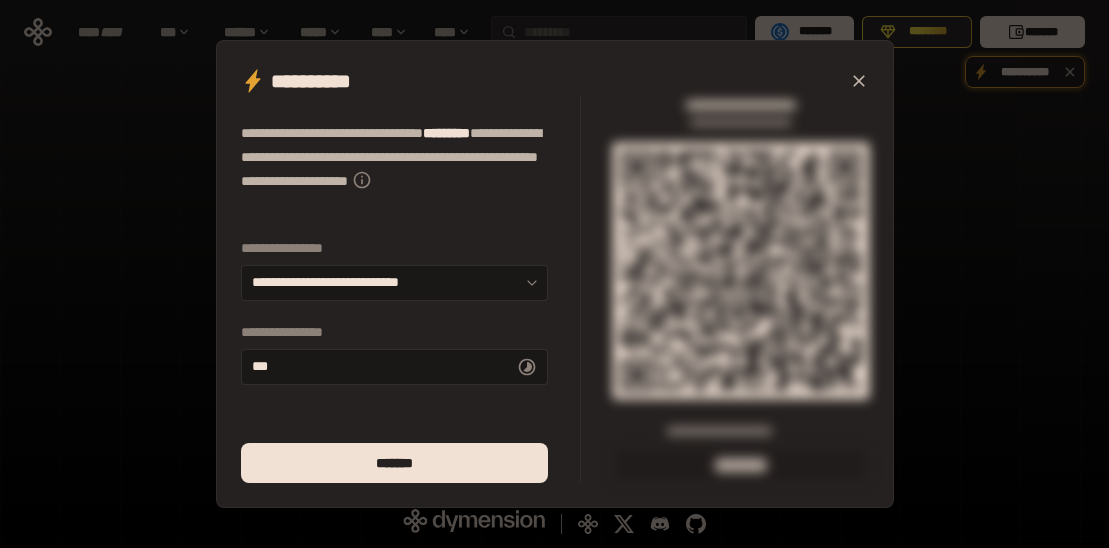 click 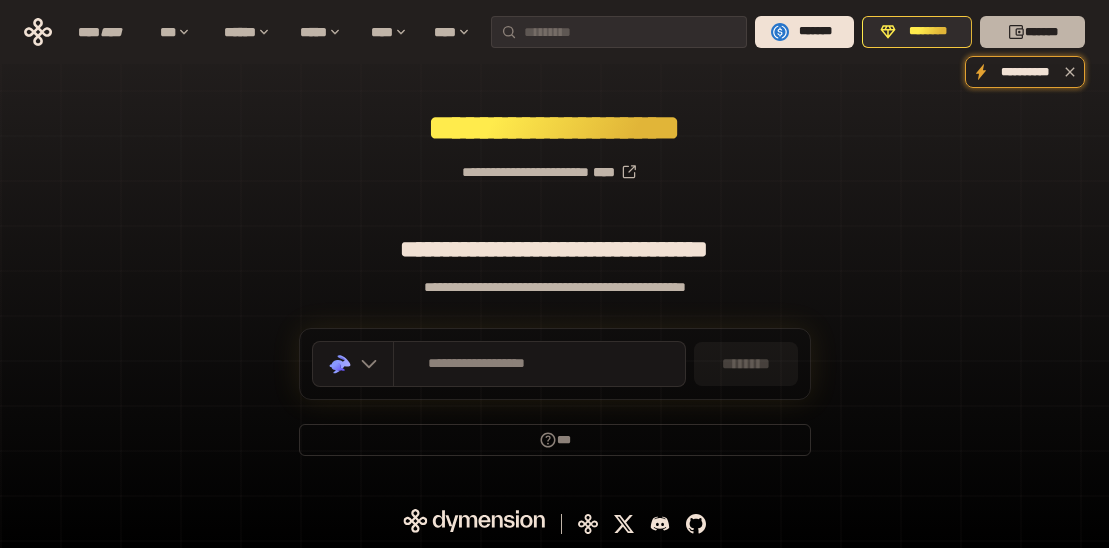click on "*******" at bounding box center (1032, 32) 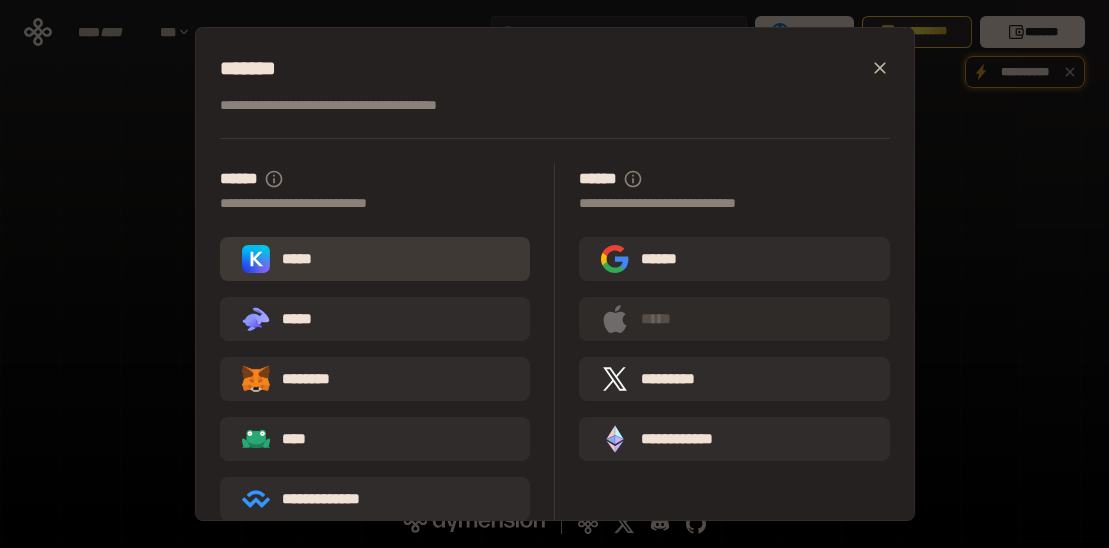 click on "*****" at bounding box center [375, 259] 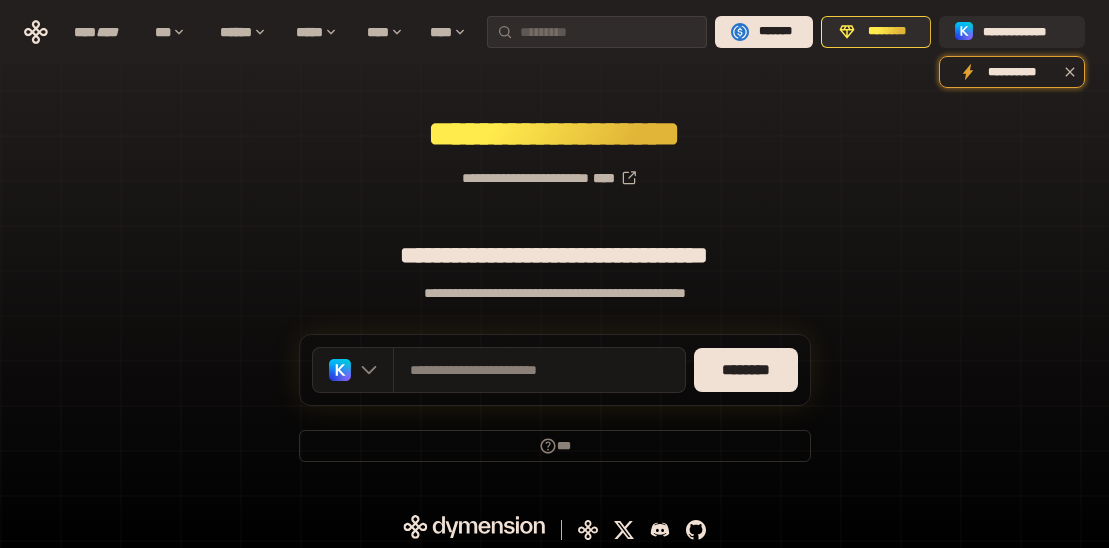 scroll, scrollTop: 235, scrollLeft: 0, axis: vertical 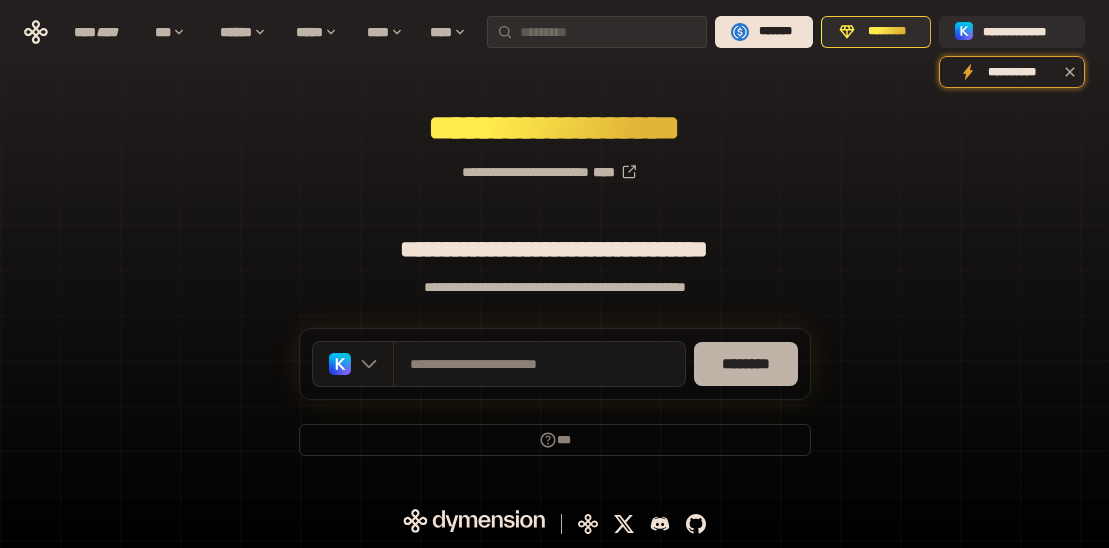 click on "********" at bounding box center [746, 364] 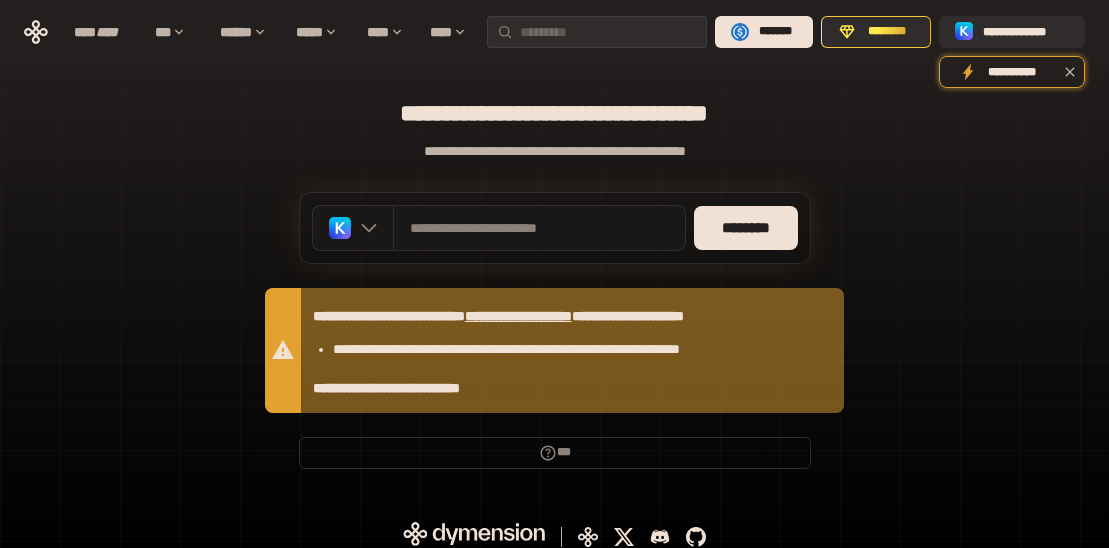 scroll, scrollTop: 384, scrollLeft: 0, axis: vertical 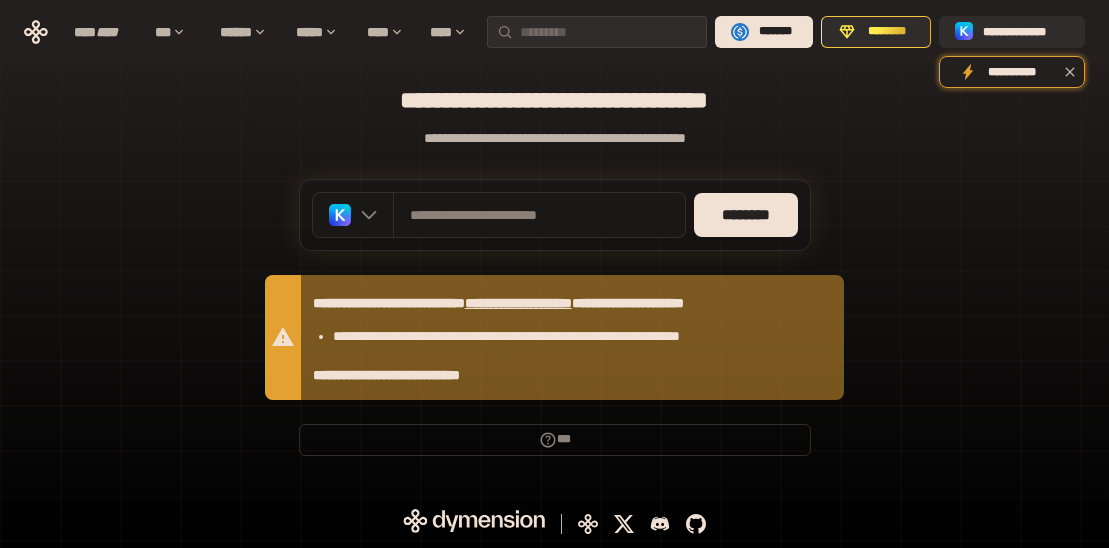 click on "**********" at bounding box center [554, 90] 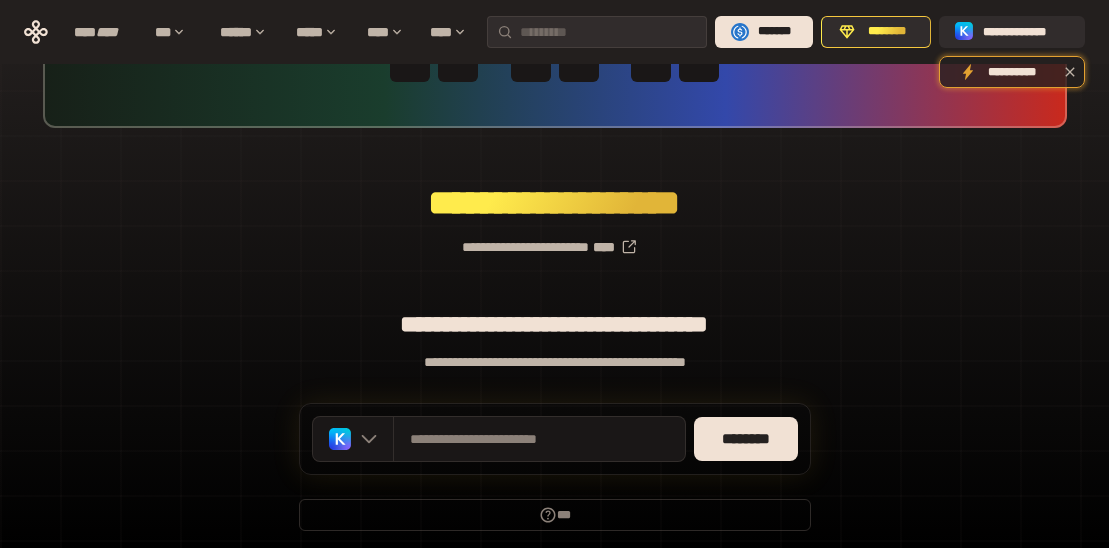 scroll, scrollTop: 200, scrollLeft: 0, axis: vertical 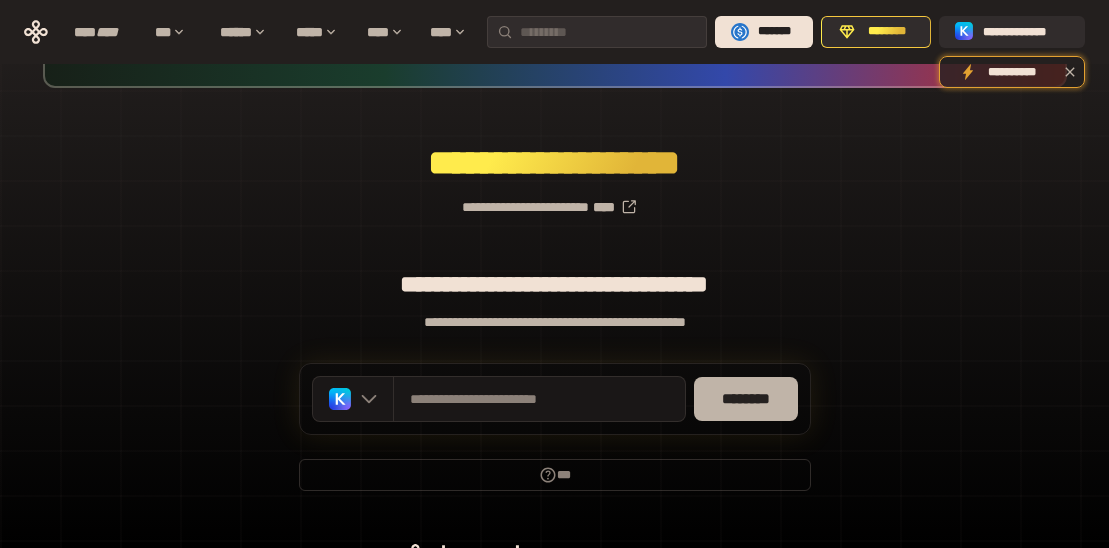 click on "********" at bounding box center [746, 399] 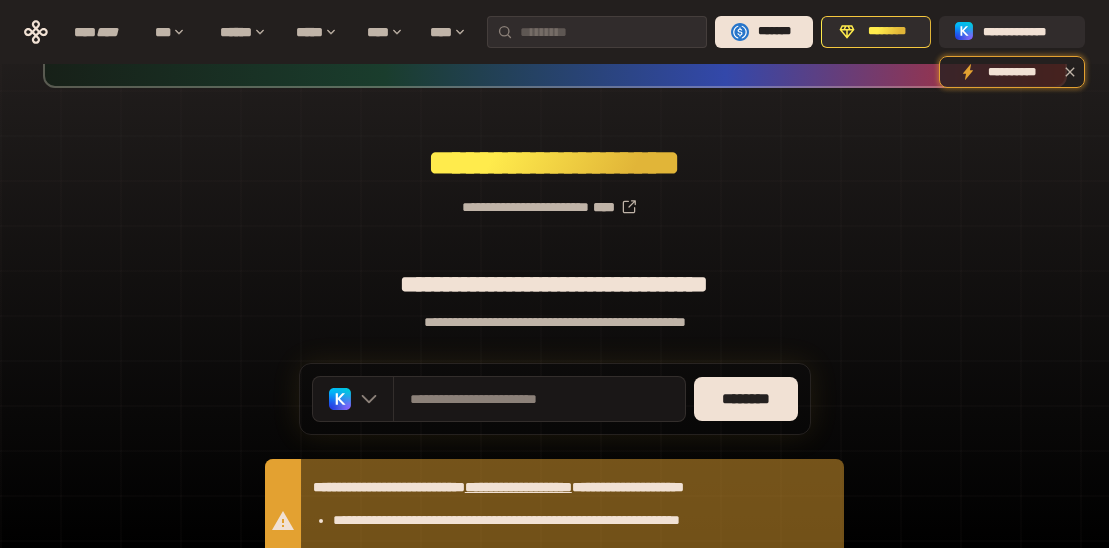 scroll, scrollTop: 300, scrollLeft: 0, axis: vertical 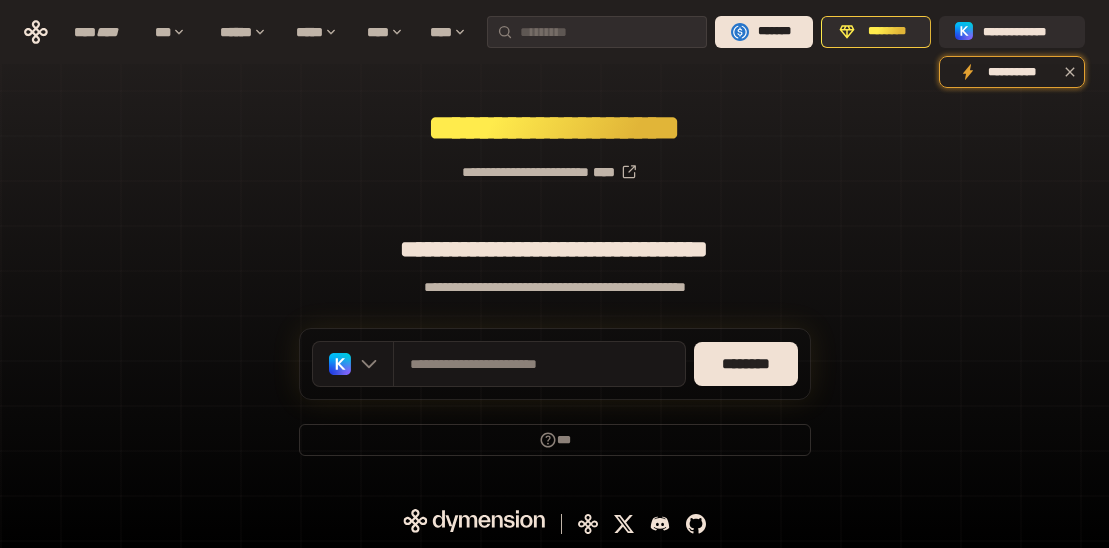 click on "**********" at bounding box center (554, 164) 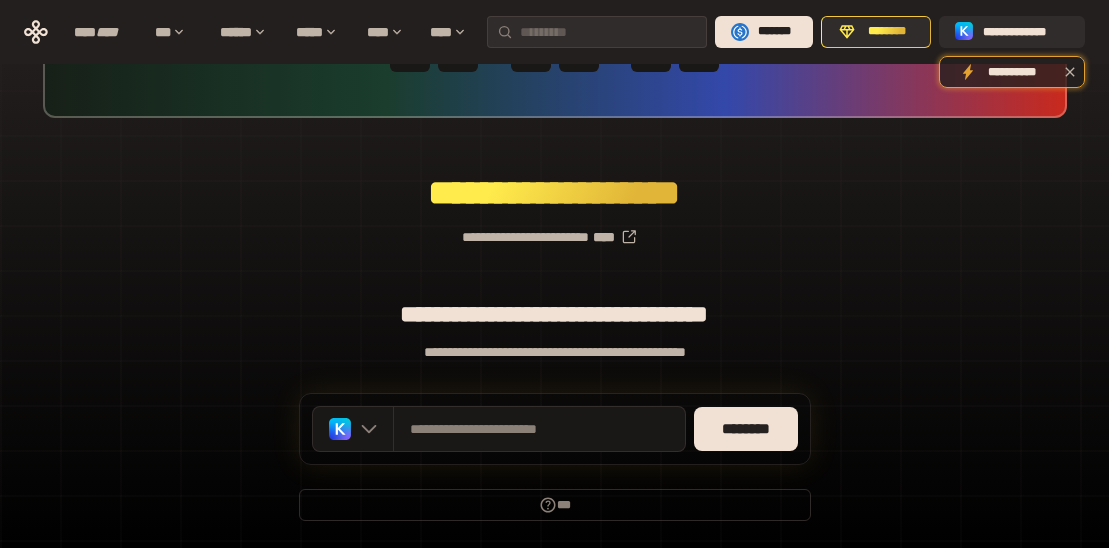 scroll, scrollTop: 135, scrollLeft: 0, axis: vertical 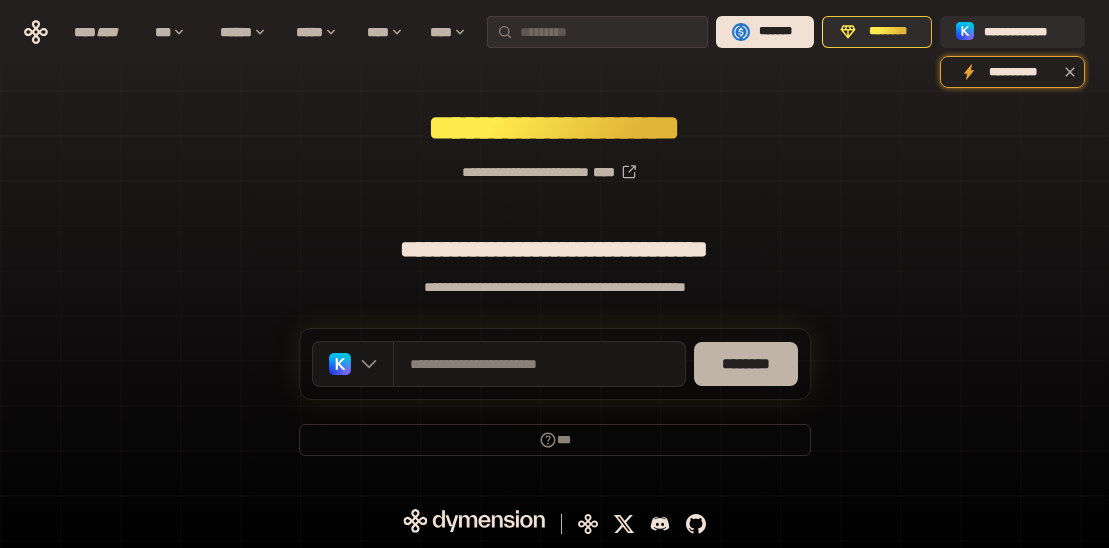 click on "********" at bounding box center [746, 364] 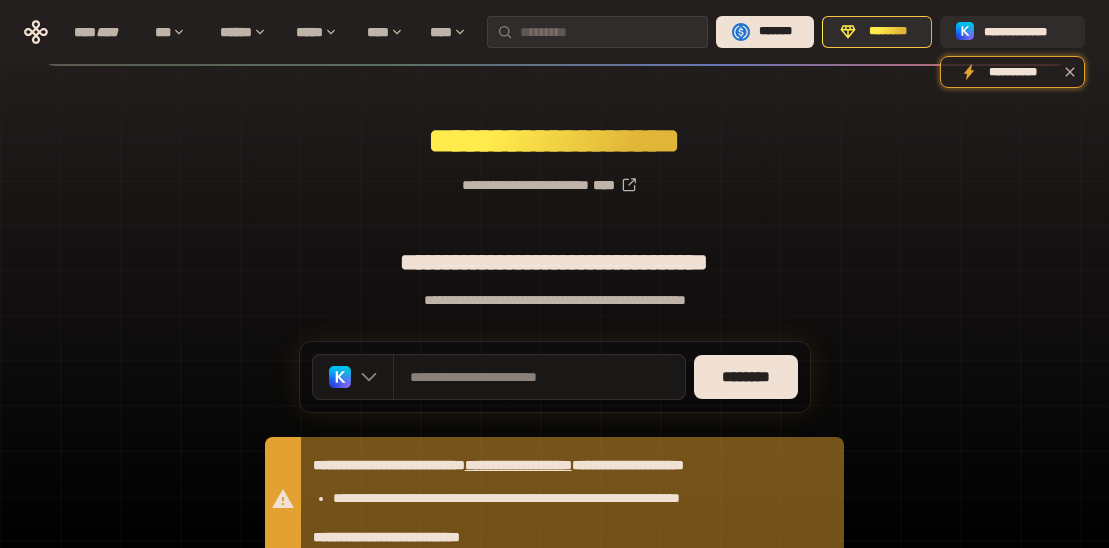 scroll, scrollTop: 0, scrollLeft: 0, axis: both 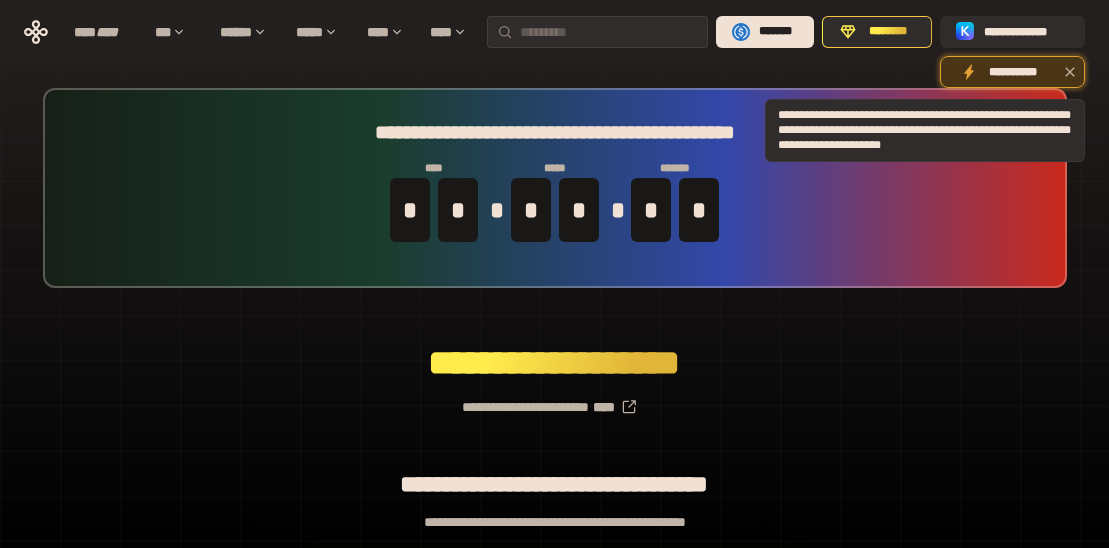 click 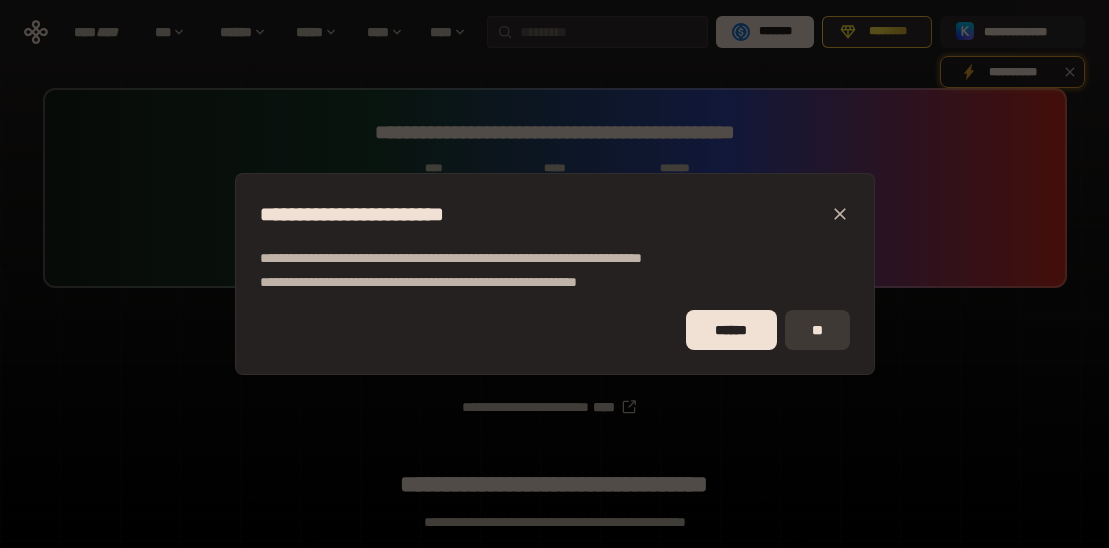click on "**" at bounding box center [817, 330] 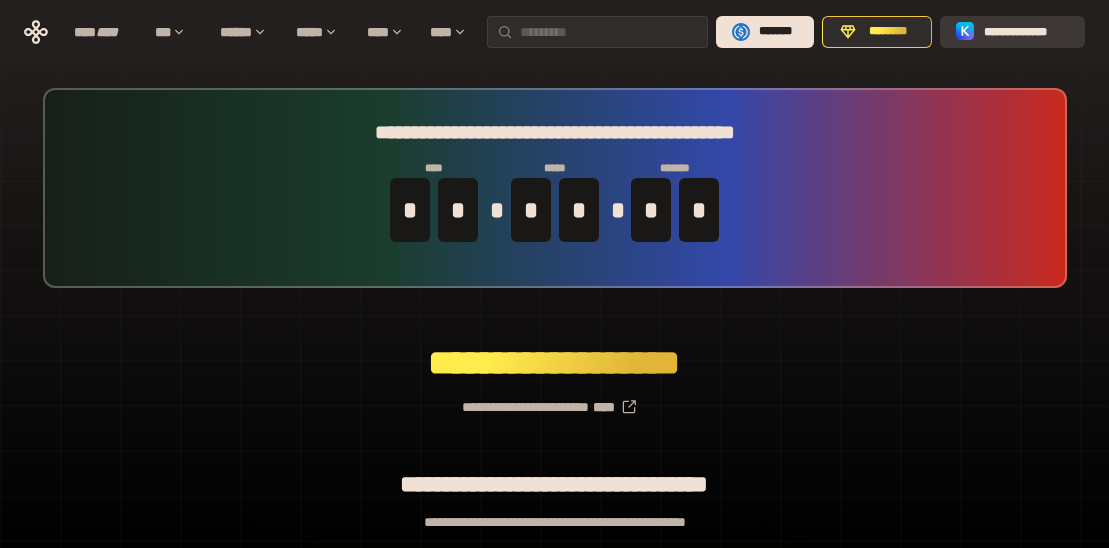 click on "**********" at bounding box center [1026, 32] 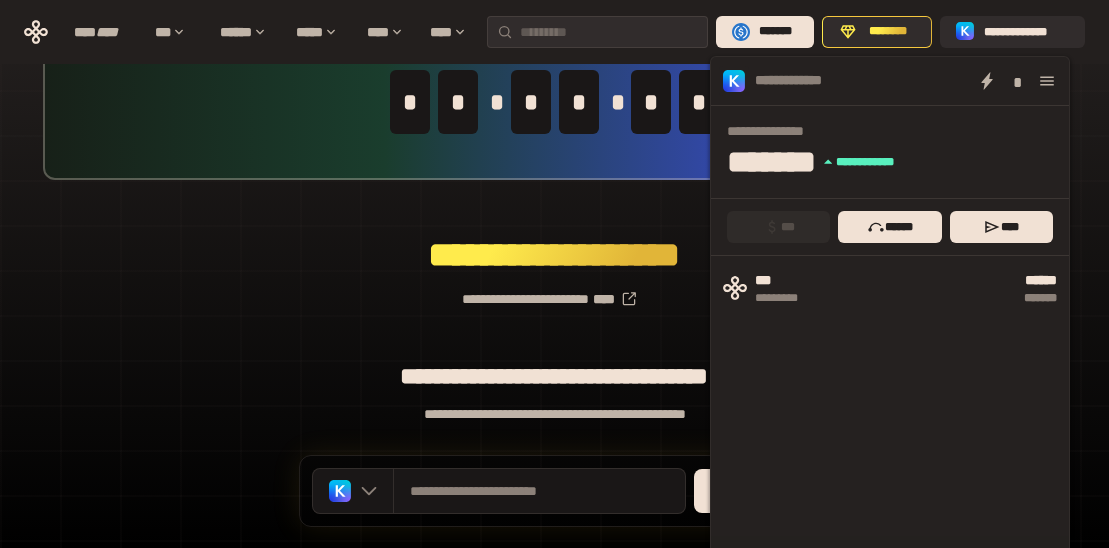 scroll, scrollTop: 0, scrollLeft: 0, axis: both 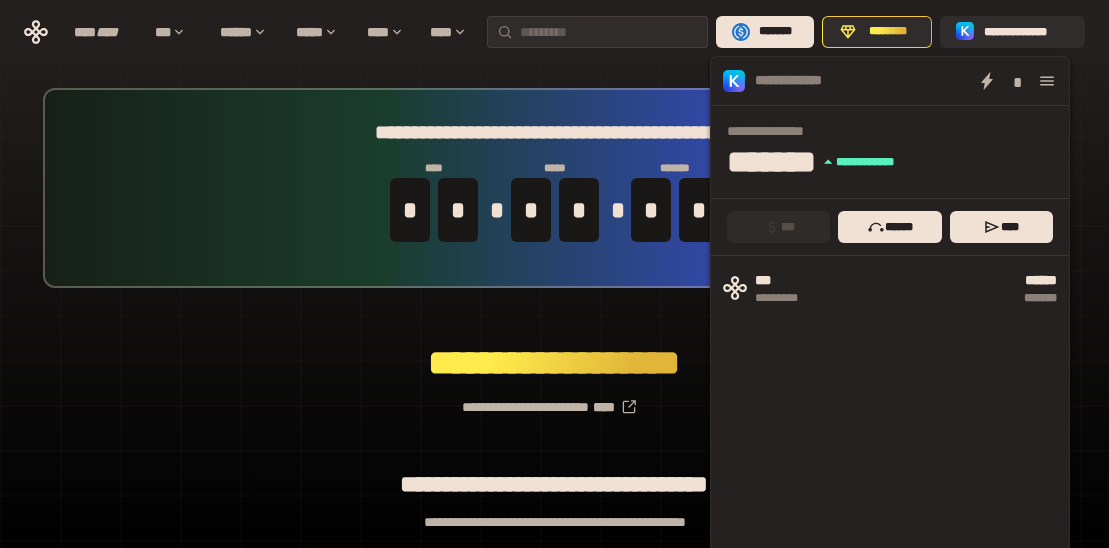 click 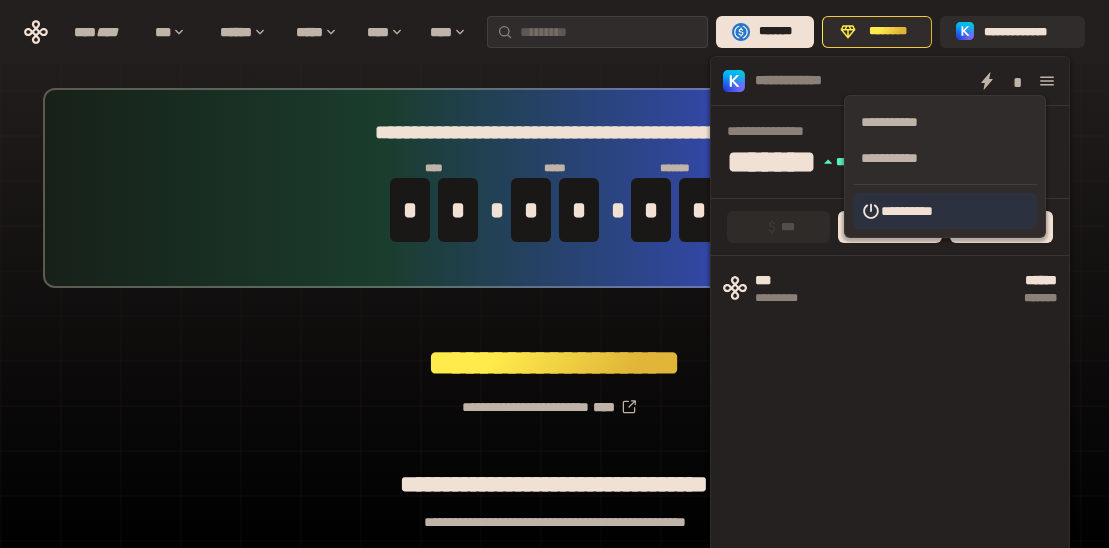 click on "**********" at bounding box center (945, 211) 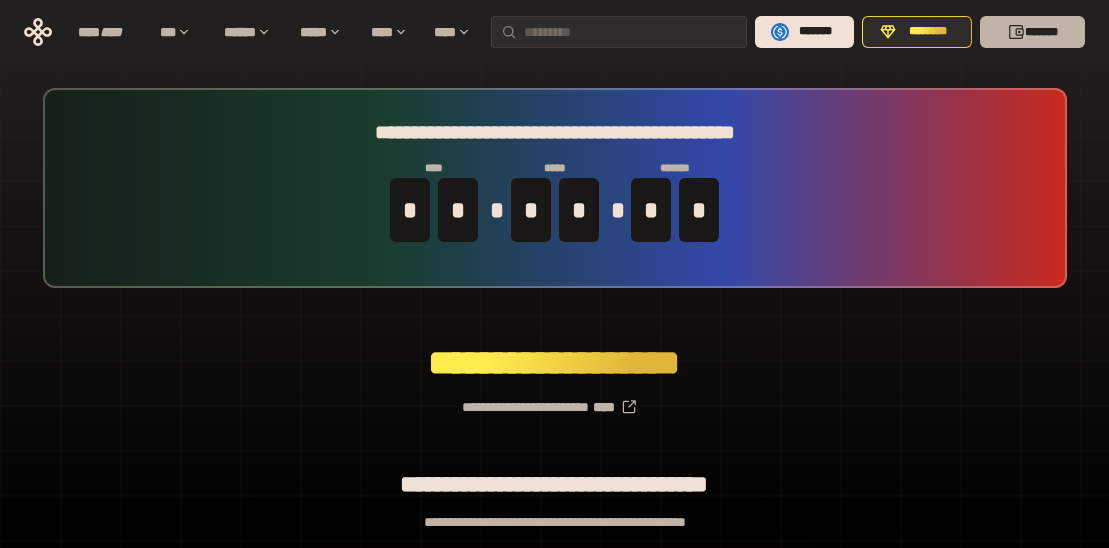 click on "*******" at bounding box center (1032, 32) 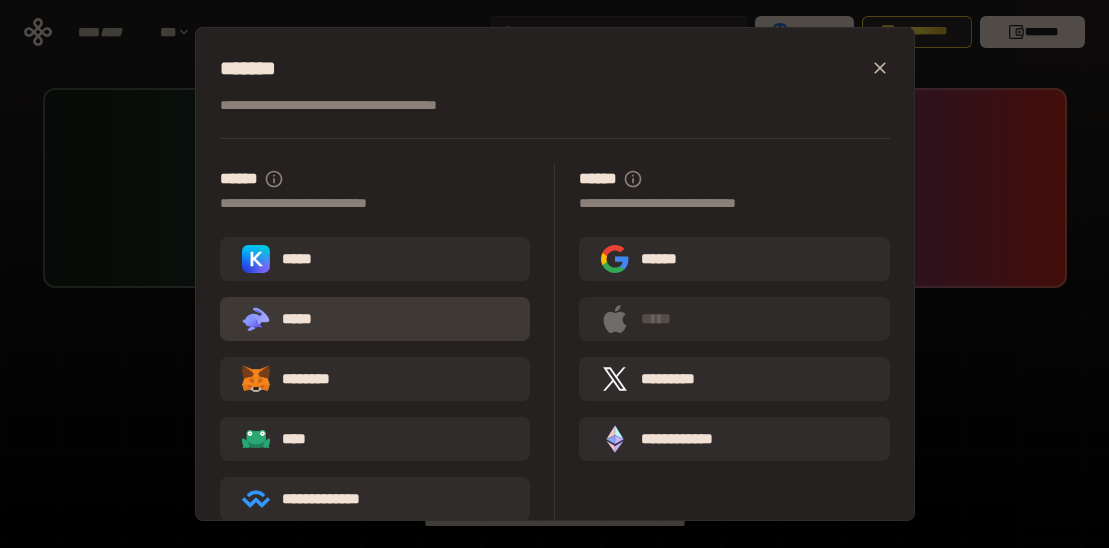click on ".st0{fill:url(#SVGID_1_);}
.st1{fill-rule:evenodd;clip-rule:evenodd;fill:url(#SVGID_00000161597173617360504640000012432366591255278478_);}
.st2{fill-rule:evenodd;clip-rule:evenodd;fill:url(#SVGID_00000021803777515098205300000017382971856690286485_);}
.st3{fill:url(#SVGID_00000031192219548086493050000012287181694732331425_);}
*****" at bounding box center [375, 319] 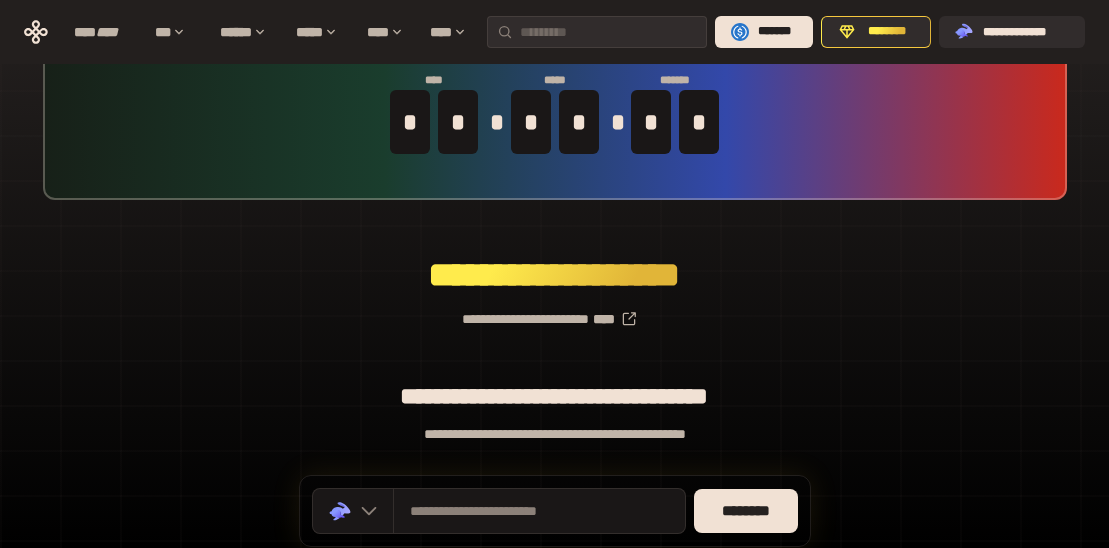 scroll, scrollTop: 235, scrollLeft: 0, axis: vertical 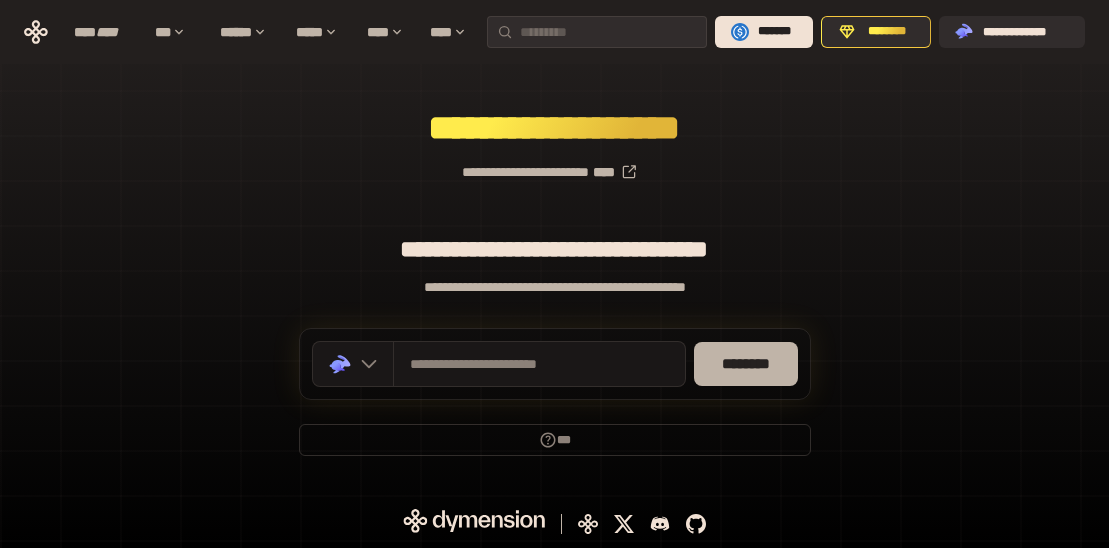 click on "********" at bounding box center (746, 364) 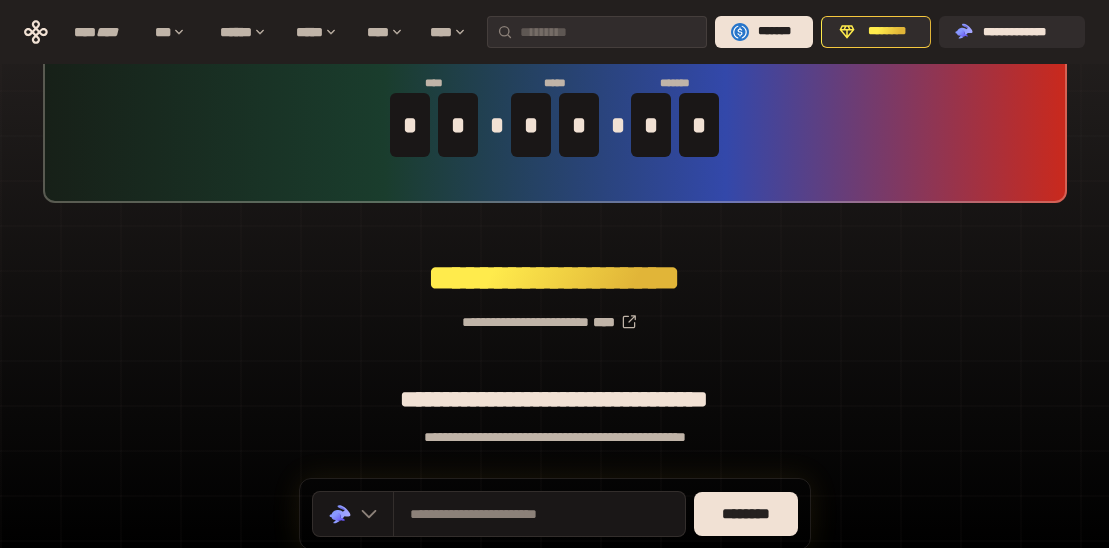 scroll, scrollTop: 84, scrollLeft: 0, axis: vertical 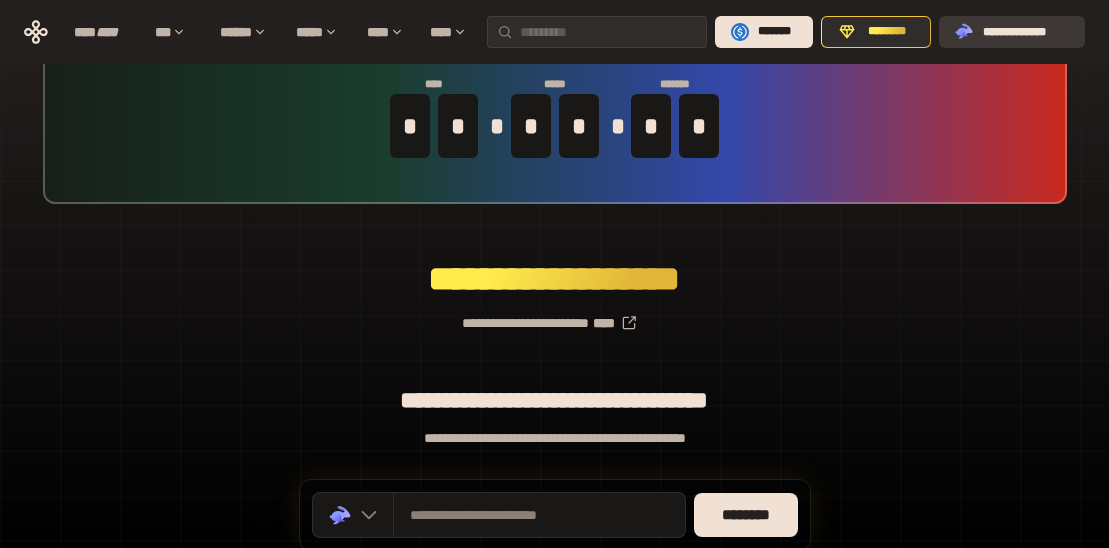 click on "**********" at bounding box center (1026, 32) 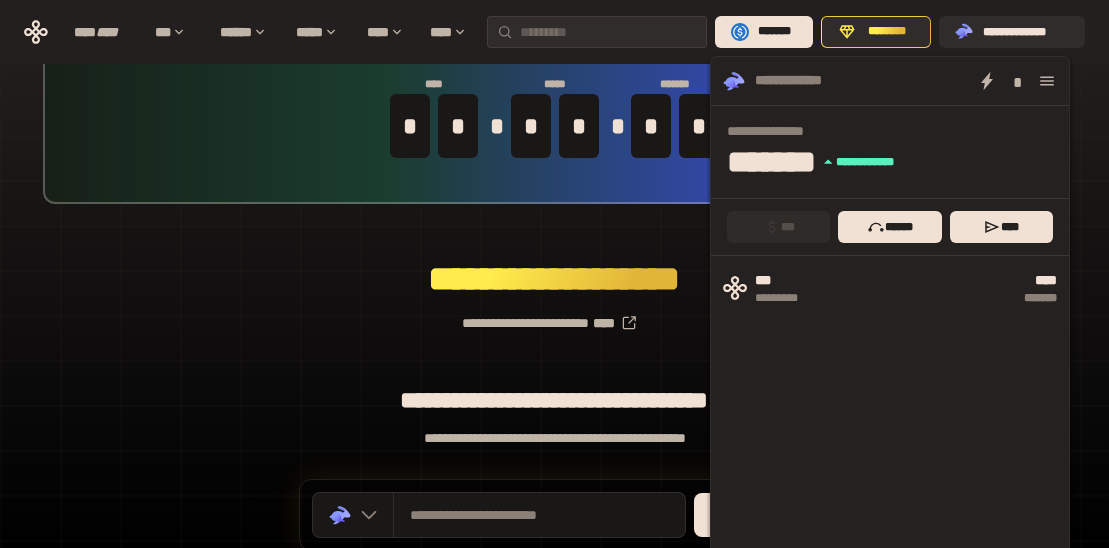click 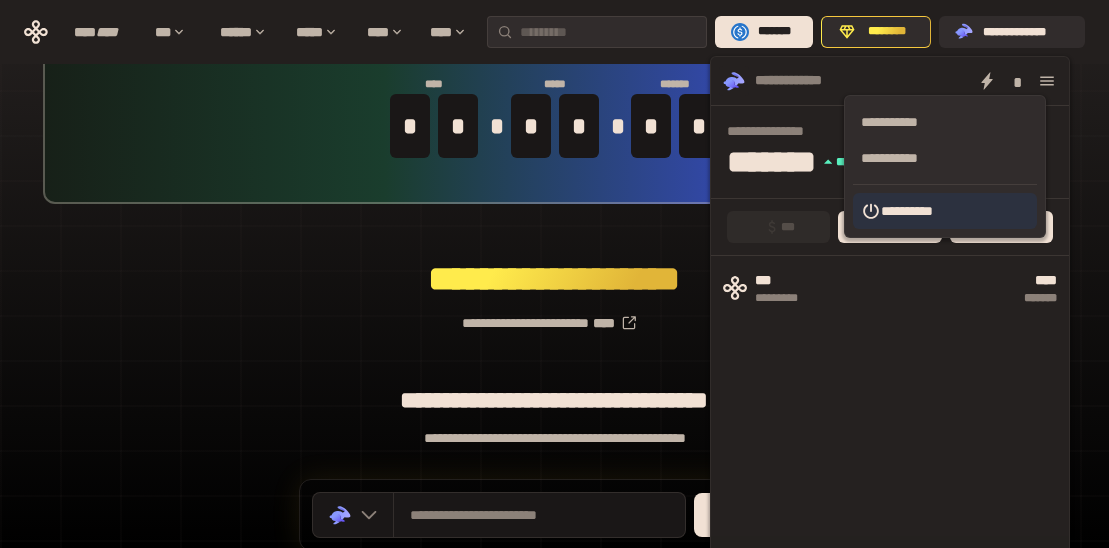 click on "**********" at bounding box center [945, 211] 